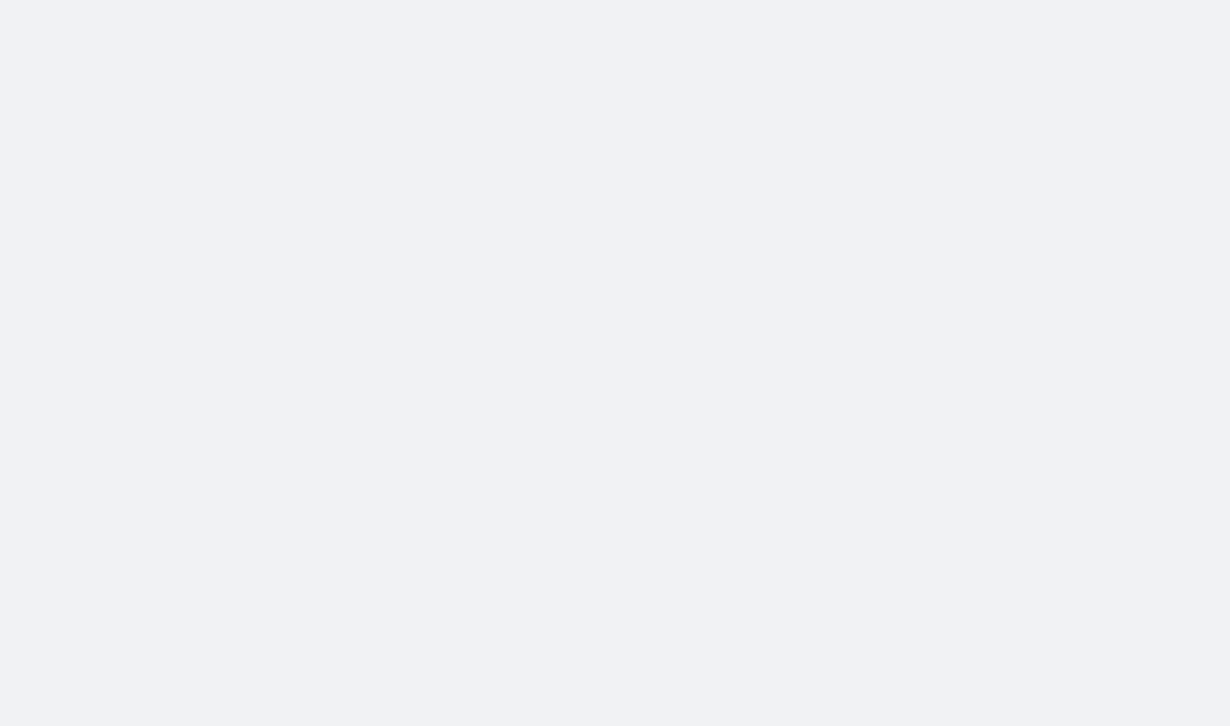 scroll, scrollTop: 0, scrollLeft: 0, axis: both 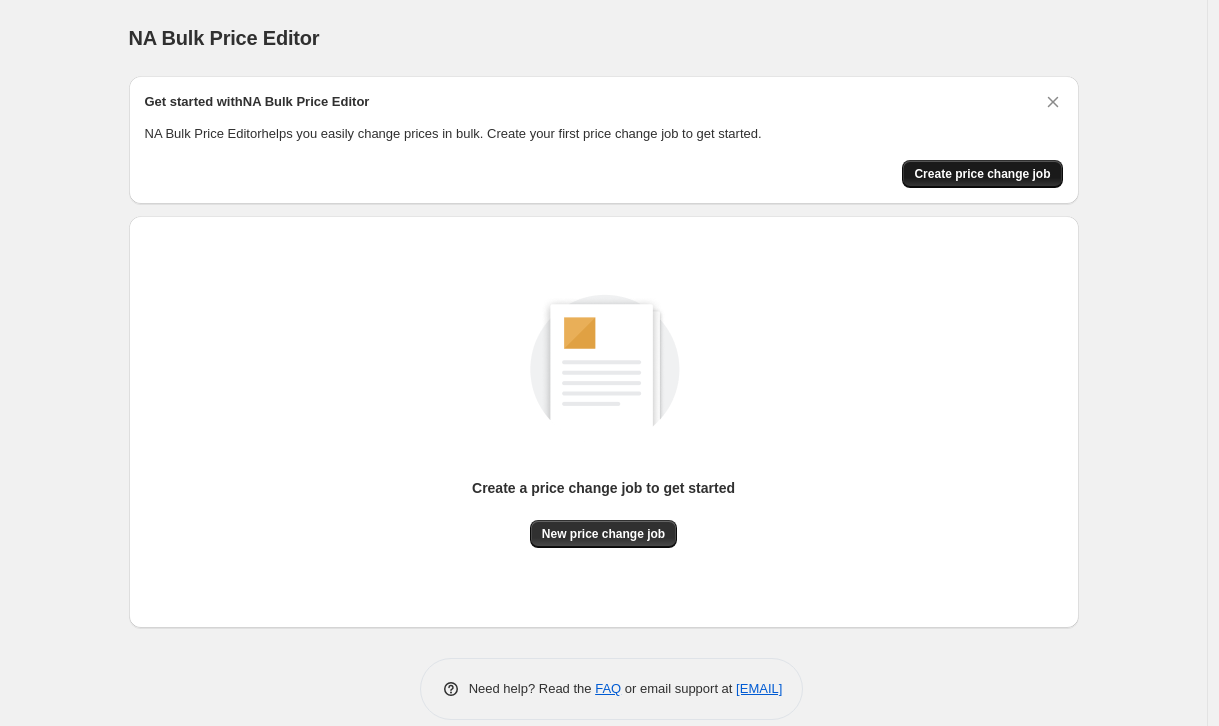 click on "Create price change job" at bounding box center (982, 174) 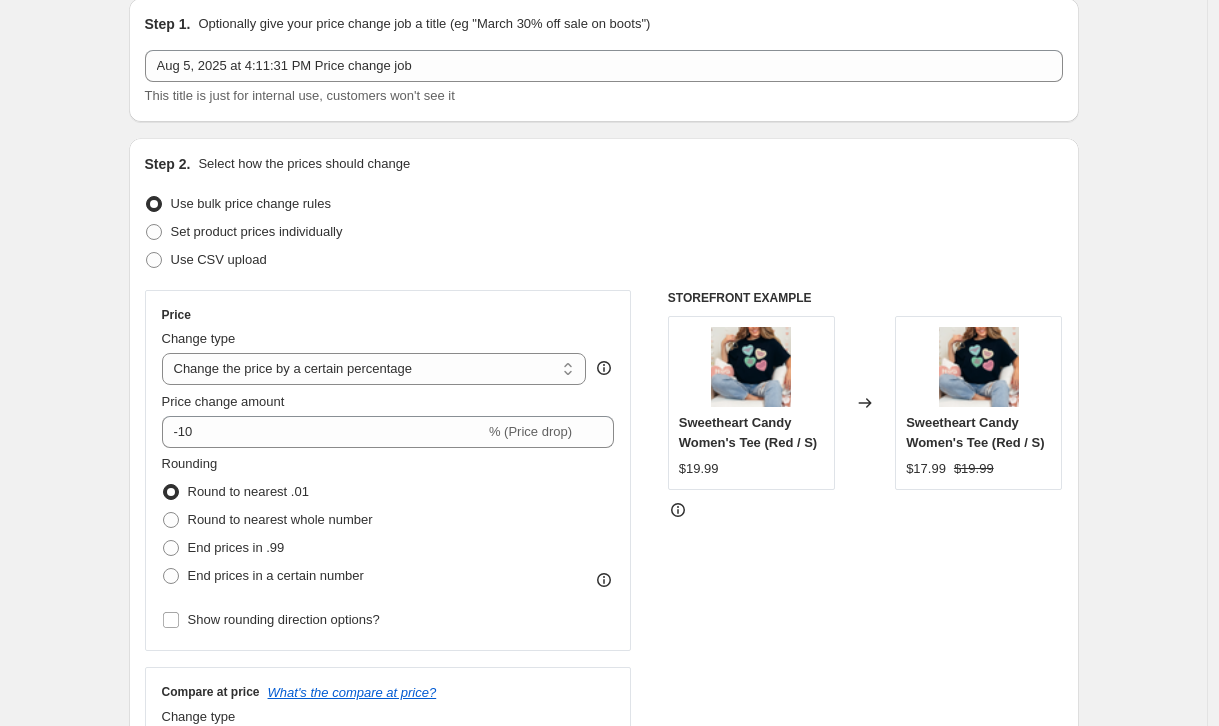 scroll, scrollTop: 111, scrollLeft: 0, axis: vertical 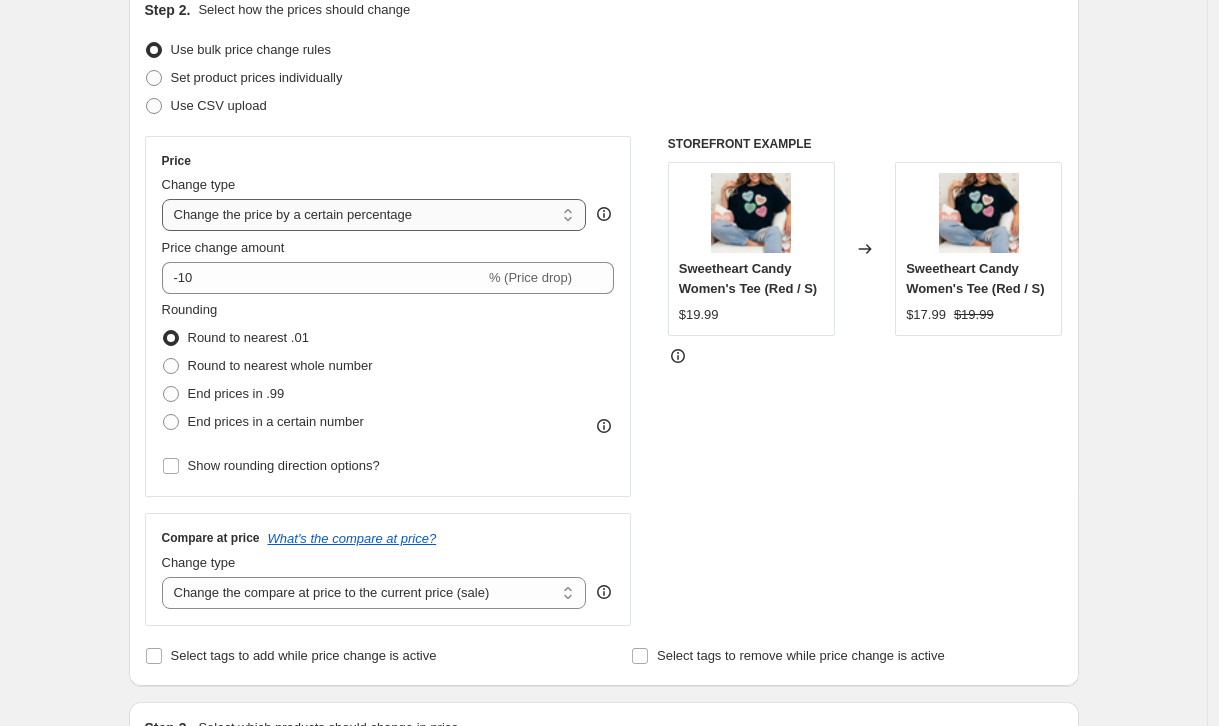 select on "pc" 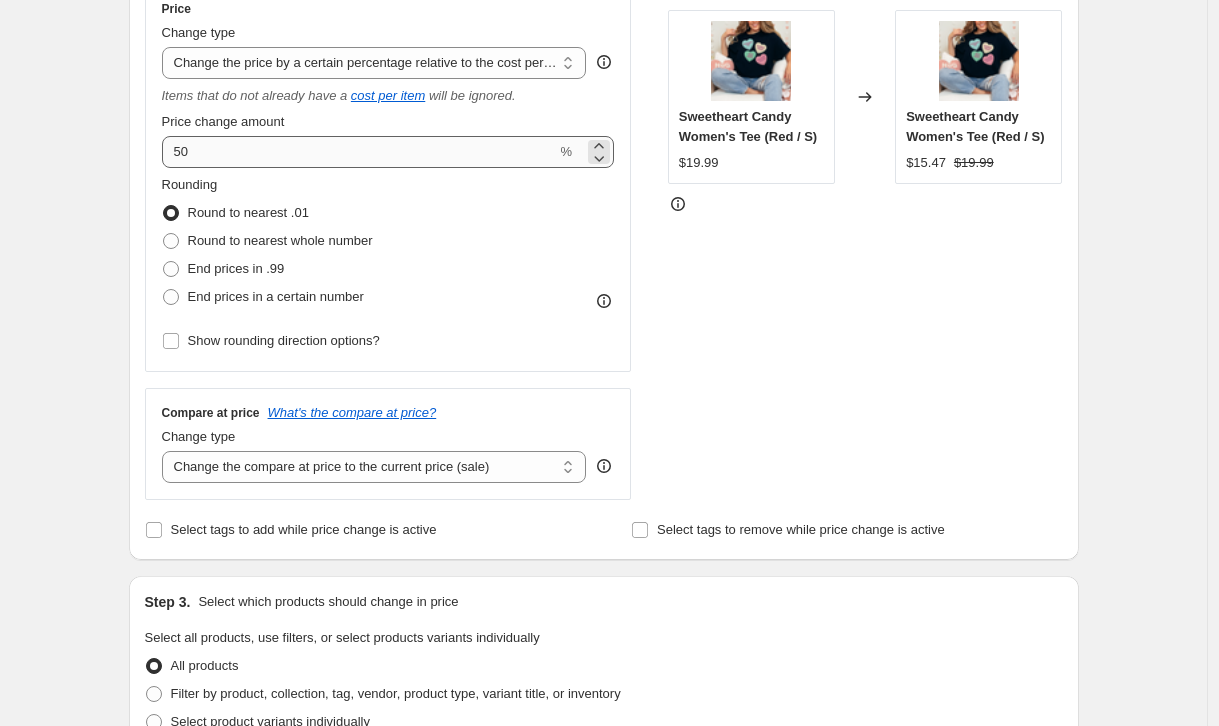 scroll, scrollTop: 390, scrollLeft: 0, axis: vertical 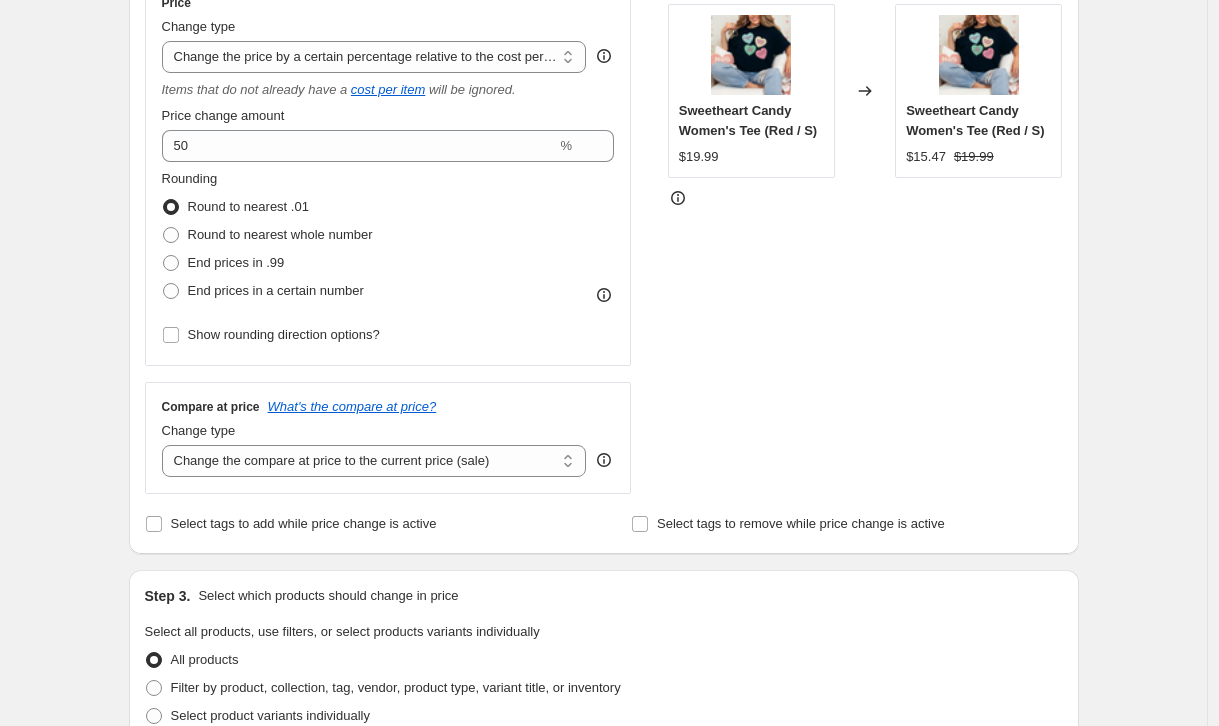 click on "Create new price change job. This page is ready Create new price change job Draft Step 1. Optionally give your price change job a title (eg "March 30% off sale on boots") [DATE] at [TIME] Price change job This title is just for internal use, customers won't see it Step 2. Select how the prices should change Use bulk price change rules Set product prices individually Use CSV upload Price Change type Change the price to a certain amount Change the price by a certain amount Change the price by a certain percentage Change the price to the current compare at price (price before sale) Change the price by a certain amount relative to the compare at price Change the price by a certain percentage relative to the compare at price Don't change the price Change the price by a certain percentage relative to the cost per item Change price to certain cost margin Change the price by a certain percentage relative to the cost per item Items that do not already have a   cost per item   will be ignored. 50 % Rounding" at bounding box center [603, 622] 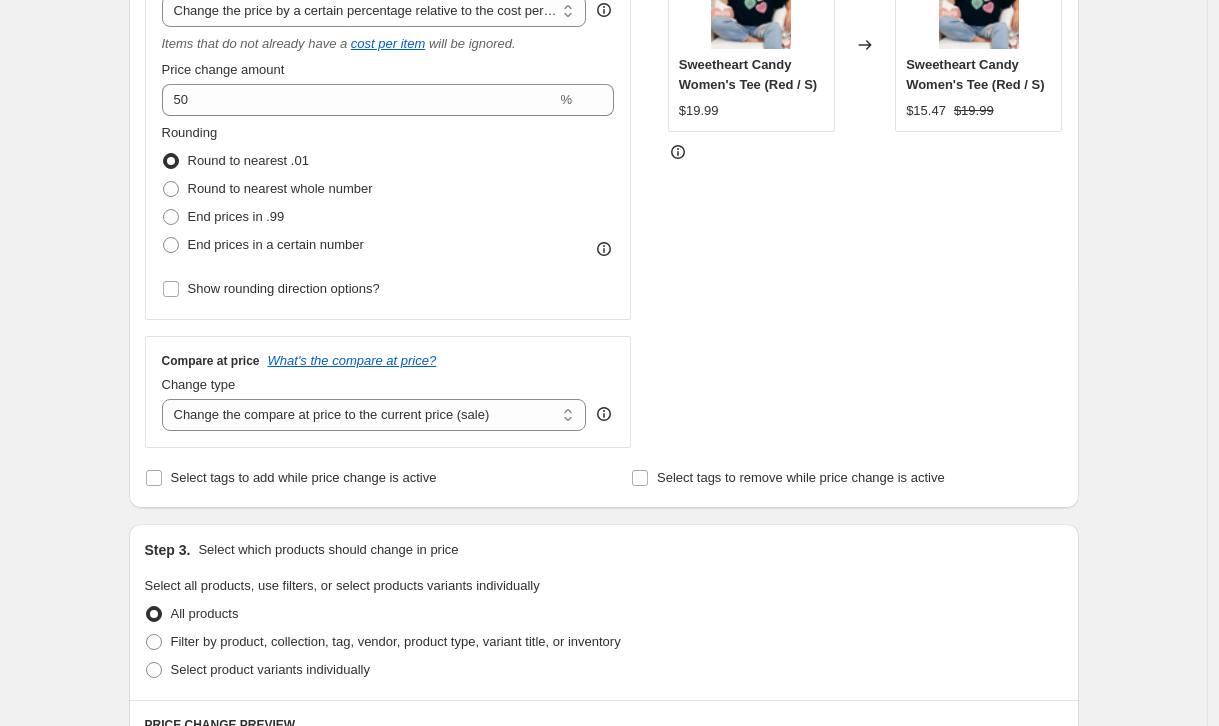 scroll, scrollTop: 448, scrollLeft: 0, axis: vertical 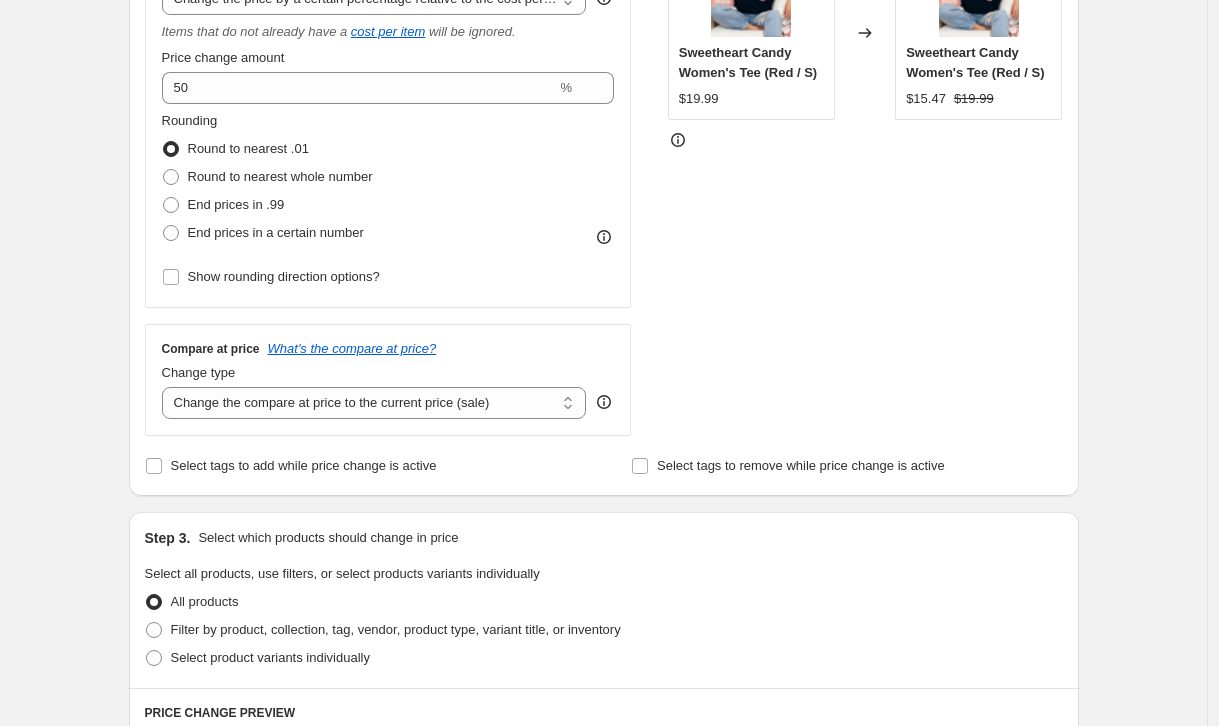 click on "Create new price change job. This page is ready Create new price change job Draft Step 1. Optionally give your price change job a title (eg "March 30% off sale on boots") [DATE] at [TIME] Price change job This title is just for internal use, customers won't see it Step 2. Select how the prices should change Use bulk price change rules Set product prices individually Use CSV upload Price Change type Change the price to a certain amount Change the price by a certain amount Change the price by a certain percentage Change the price to the current compare at price (price before sale) Change the price by a certain amount relative to the compare at price Change the price by a certain percentage relative to the compare at price Don't change the price Change the price by a certain percentage relative to the cost per item Change price to certain cost margin Change the price by a certain percentage relative to the cost per item Items that do not already have a   cost per item   will be ignored. 50 % Rounding" at bounding box center (603, 564) 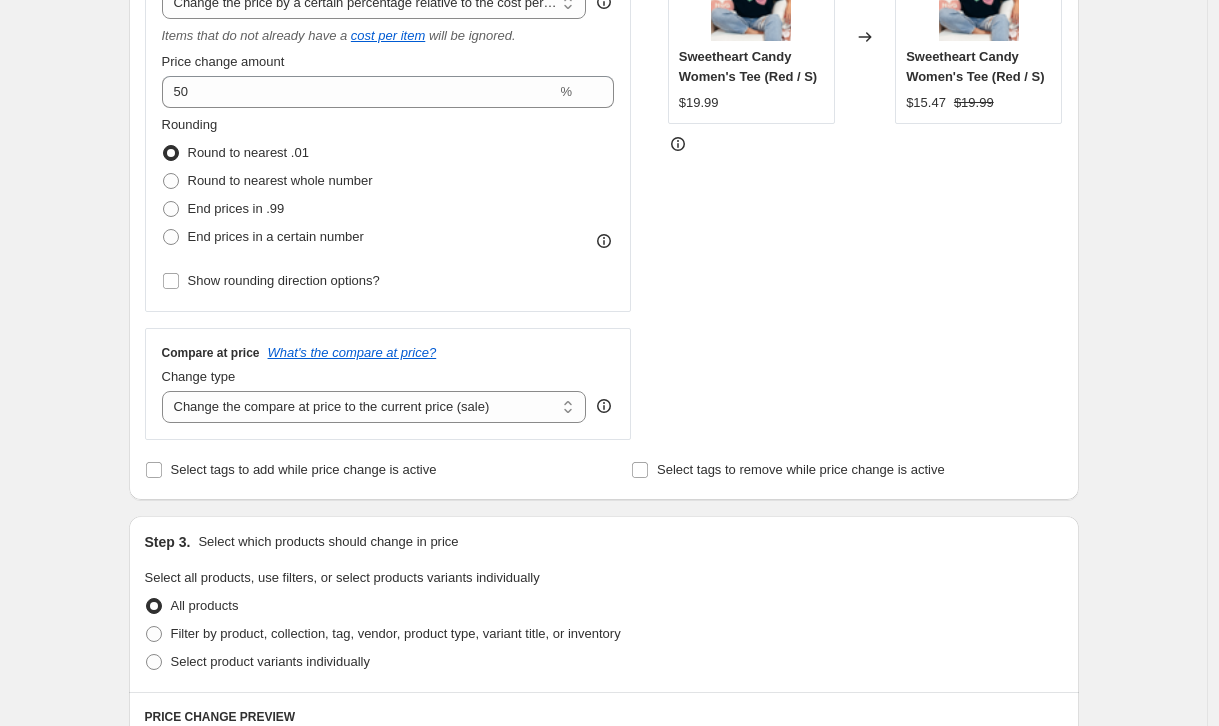 scroll, scrollTop: 456, scrollLeft: 0, axis: vertical 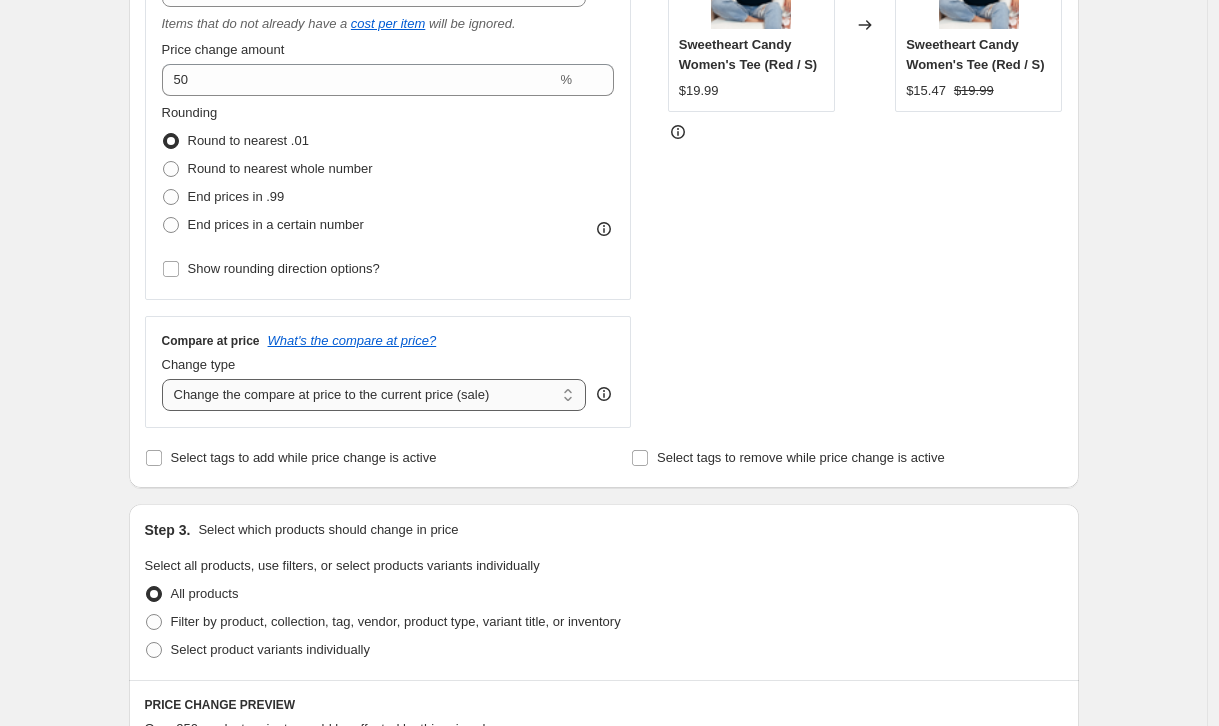 select on "remove" 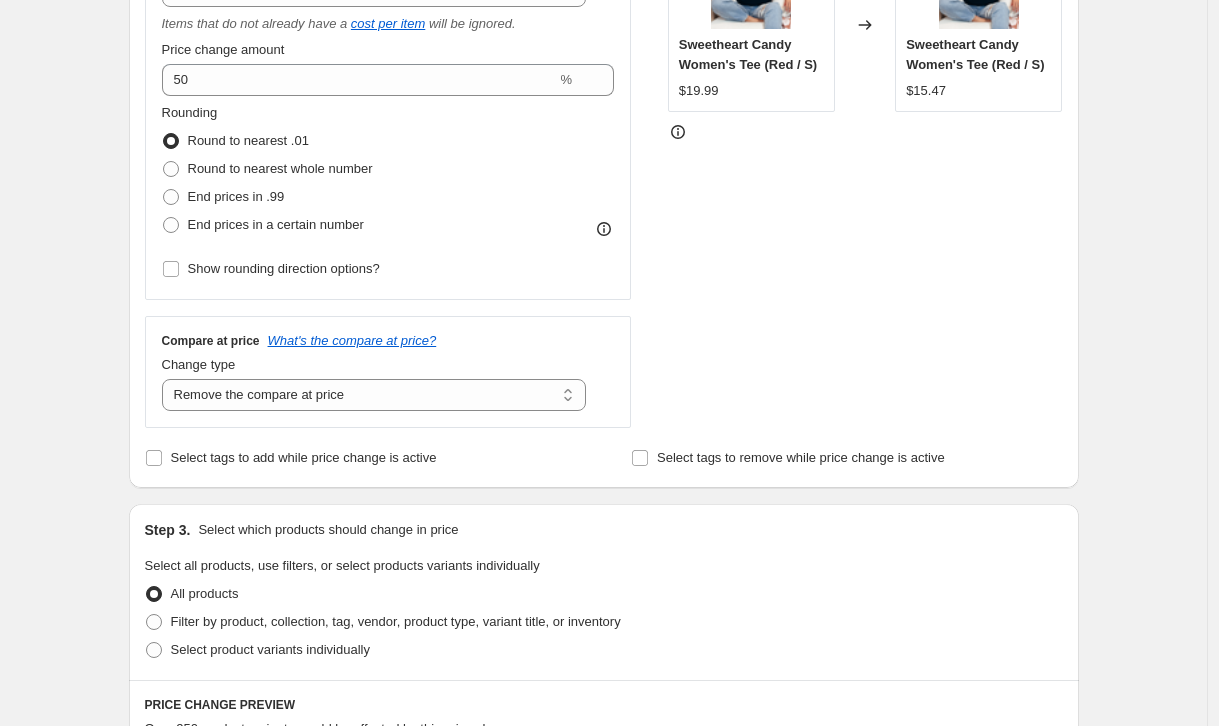 click on "Create new price change job. This page is ready Create new price change job Draft Step 1. Optionally give your price change job a title (eg "March 30% off sale on boots") [DATE] at [TIME] Price change job This title is just for internal use, customers won't see it Step 2. Select how the prices should change Use bulk price change rules Set product prices individually Use CSV upload Price Change type Change the price to a certain amount Change the price by a certain amount Change the price by a certain percentage Change the price to the current compare at price (price before sale) Change the price by a certain amount relative to the compare at price Change the price by a certain percentage relative to the compare at price Don't change the price Change the price by a certain percentage relative to the cost per item Change price to certain cost margin Change the price by a certain percentage relative to the cost per item Items that do not already have a   cost per item   will be ignored. 50 % Rounding" at bounding box center [604, 556] 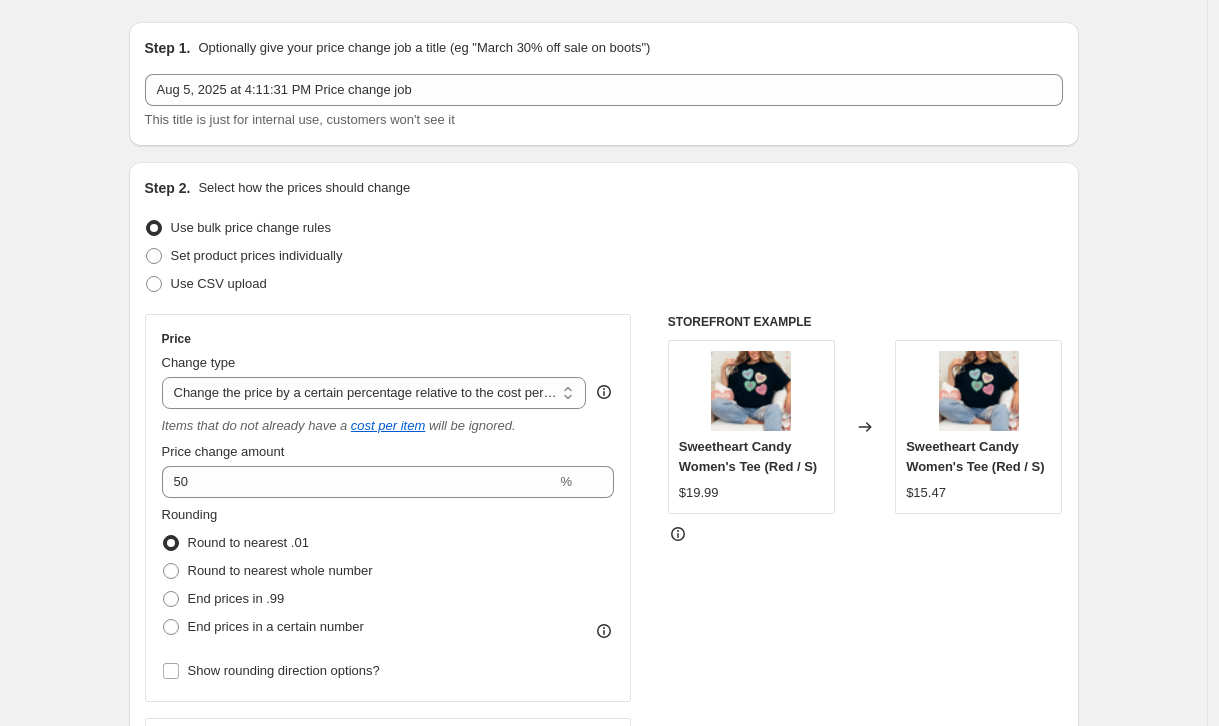 scroll, scrollTop: 53, scrollLeft: 0, axis: vertical 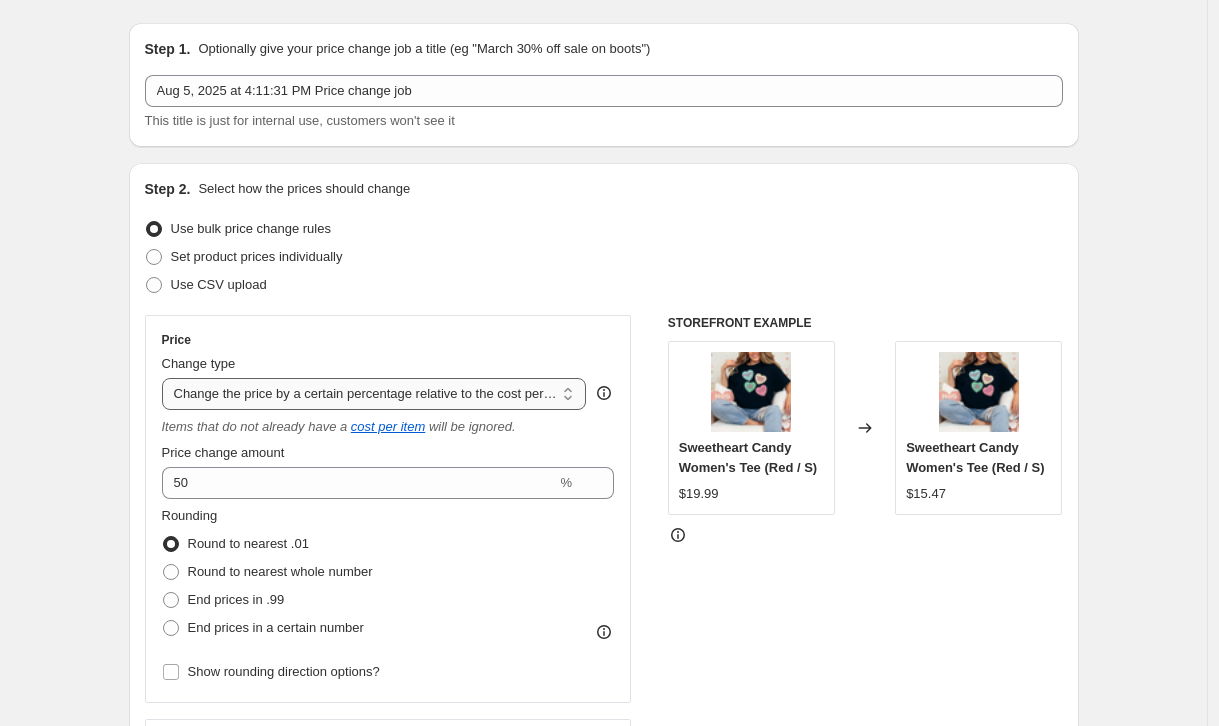 select on "percentage" 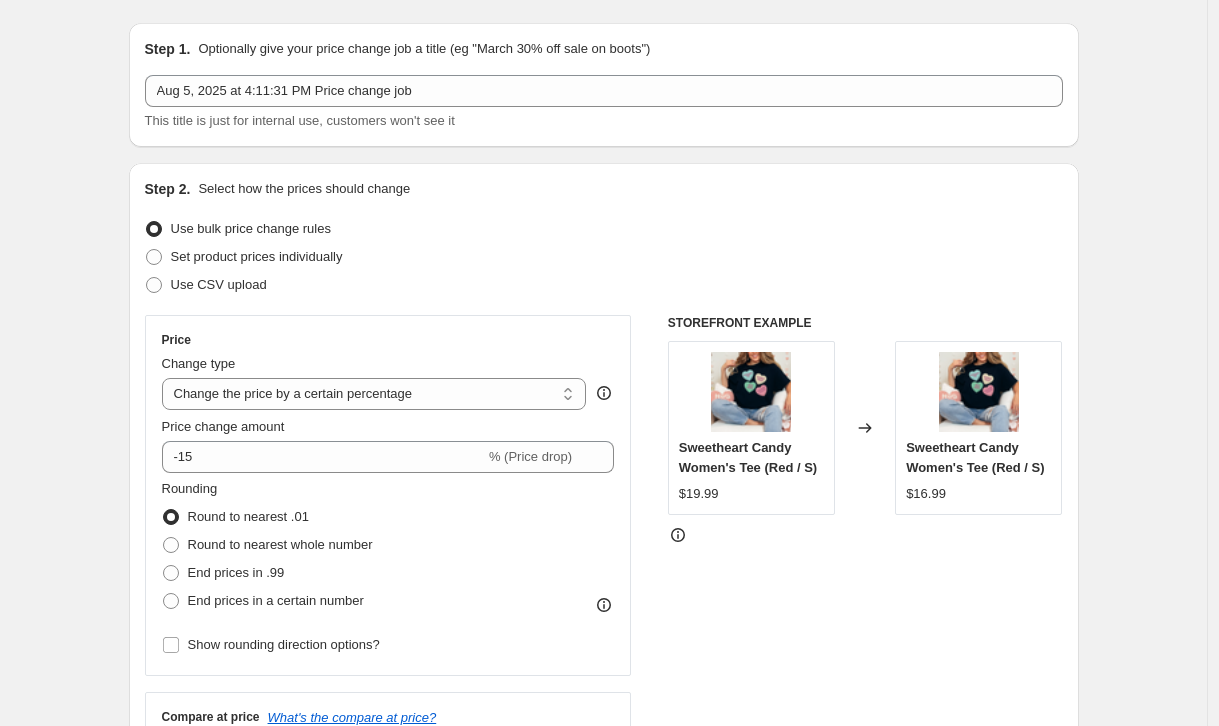 click on "Price Change type Change the price to a certain amount Change the price by a certain amount Change the price by a certain percentage Change the price to the current compare at price (price before sale) Change the price by a certain amount relative to the compare at price Change the price by a certain percentage relative to the compare at price Don't change the price Change the price by a certain percentage relative to the cost per item Change price to certain cost margin Change the price by a certain percentage Price change amount -15 % (Price drop) Rounding Round to nearest .01 Round to nearest whole number End prices in .99 End prices in a certain number Show rounding direction options?" at bounding box center [388, 495] 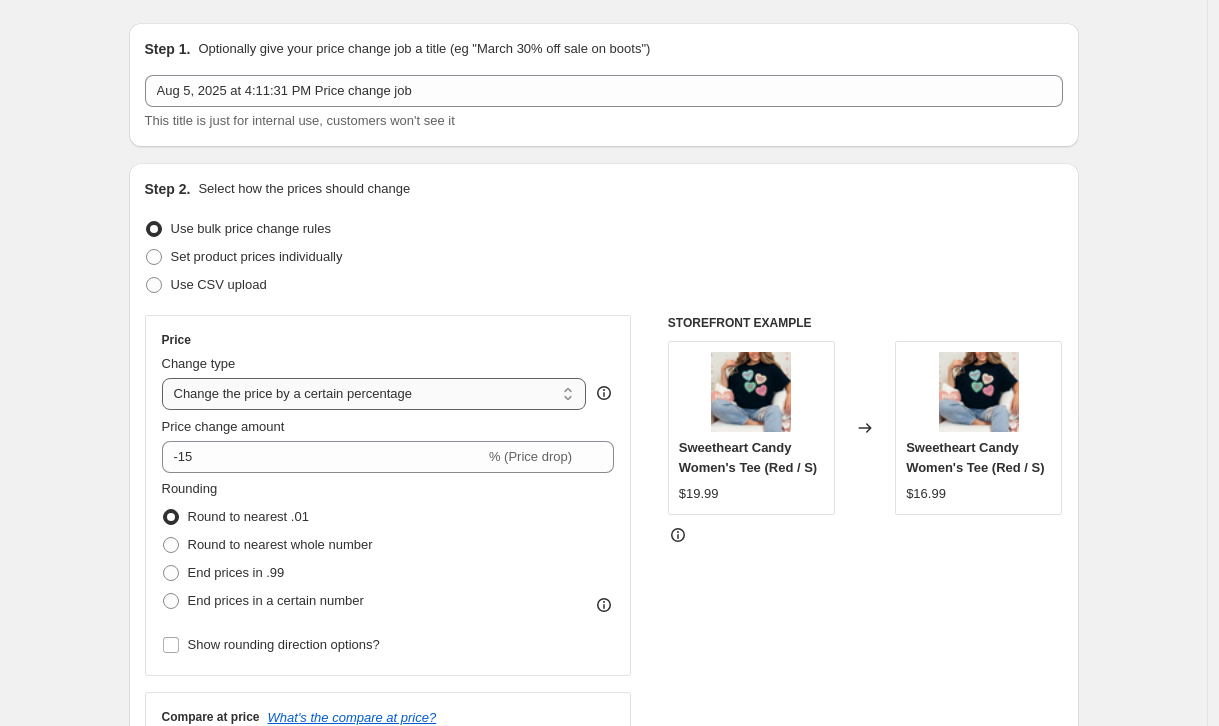 select on "margin" 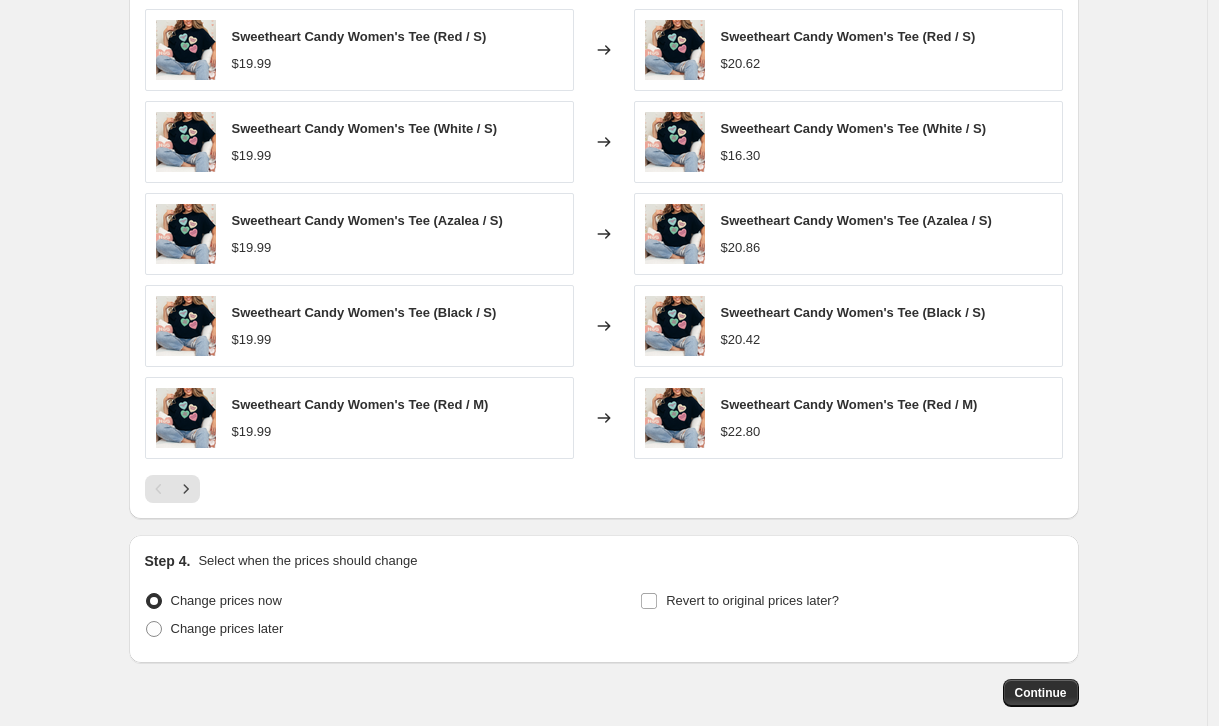 scroll, scrollTop: 1200, scrollLeft: 0, axis: vertical 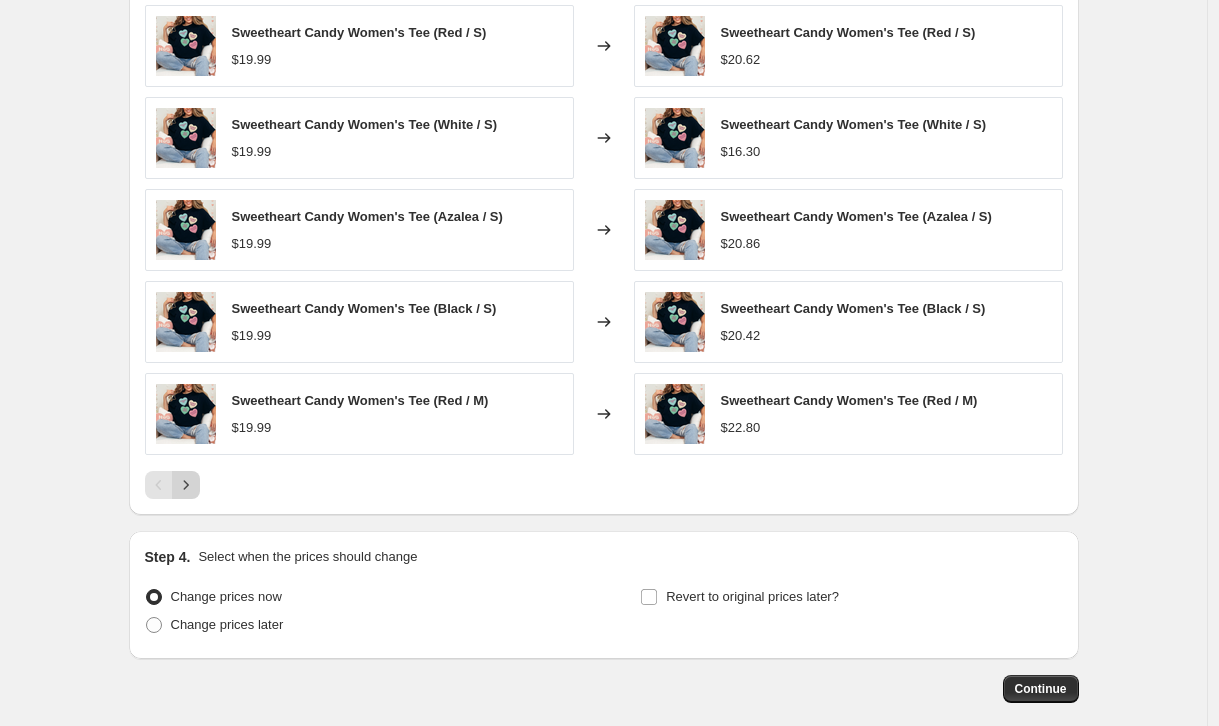 click 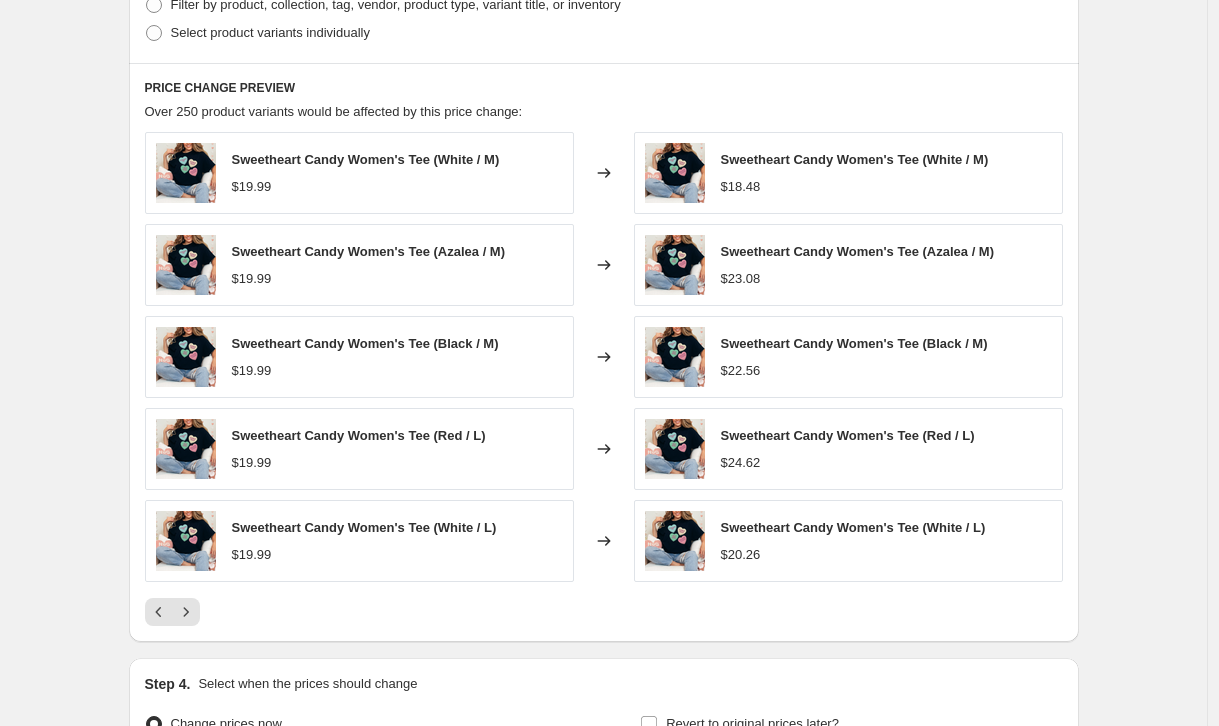 scroll, scrollTop: 1074, scrollLeft: 0, axis: vertical 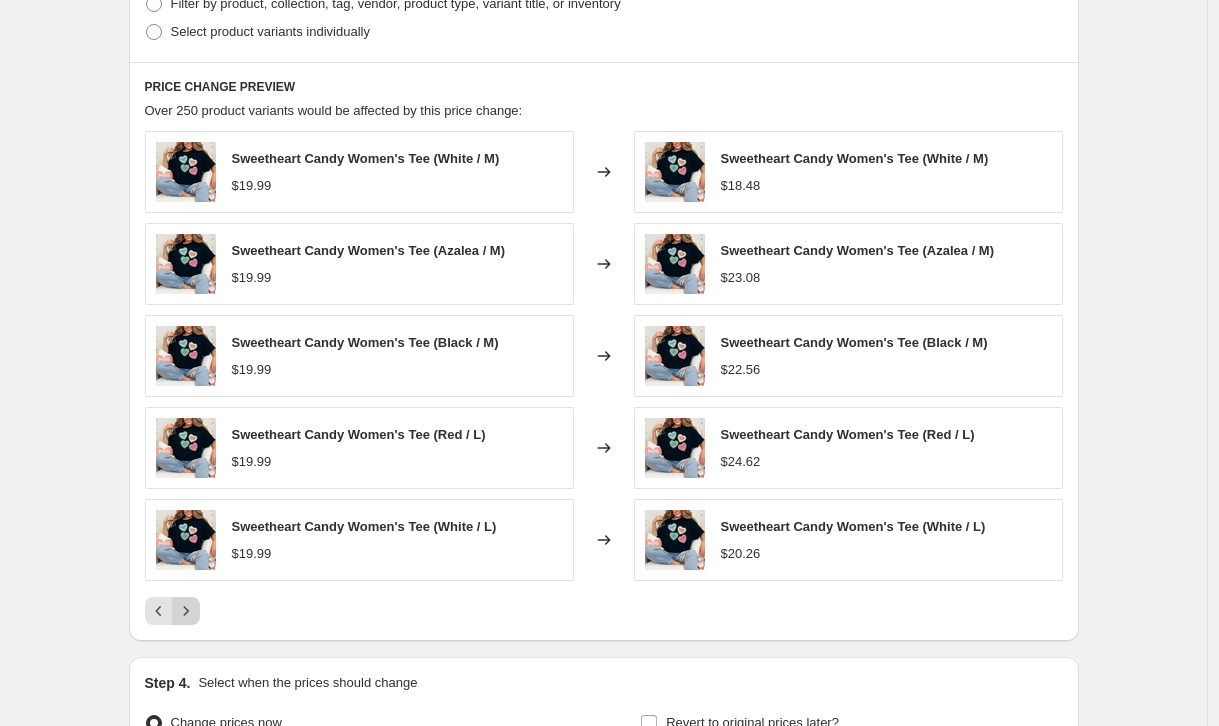 click 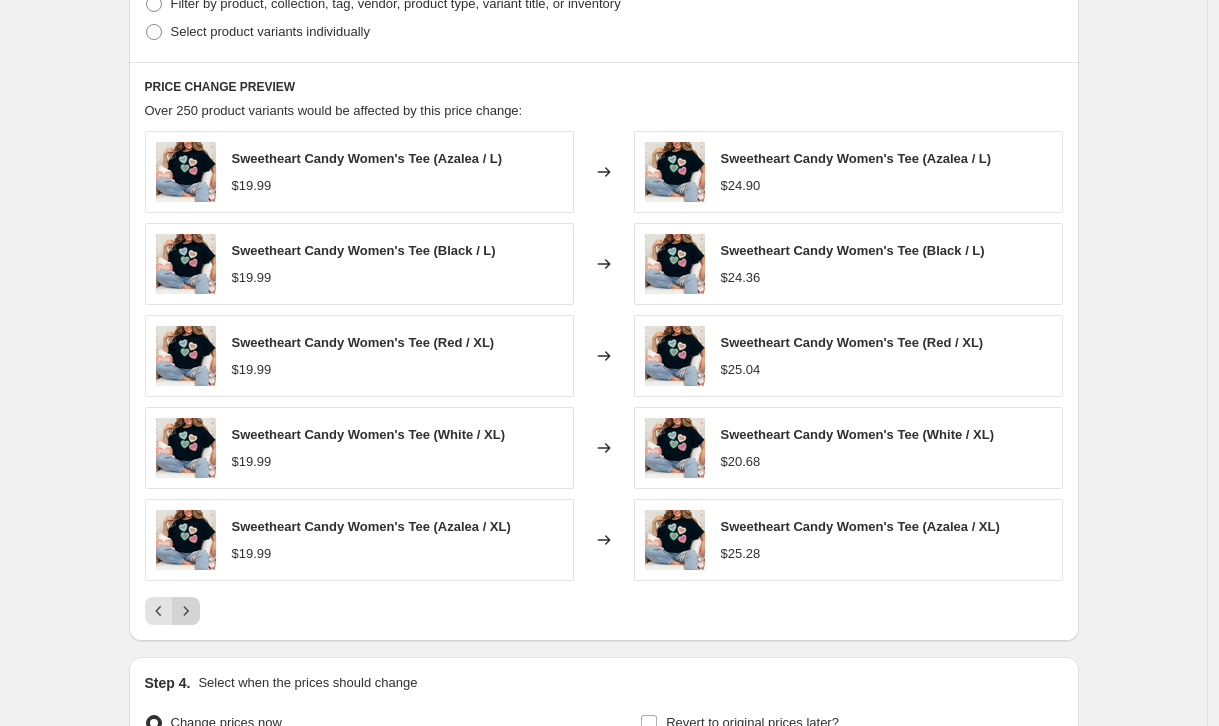 click 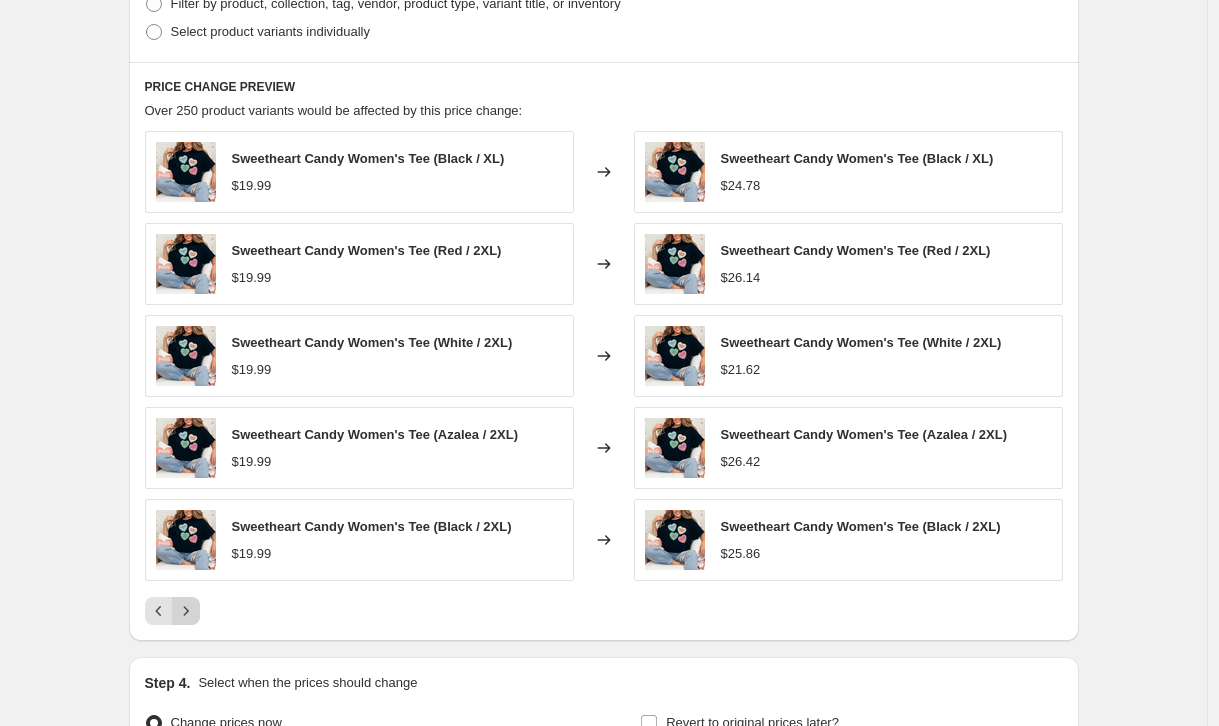 click 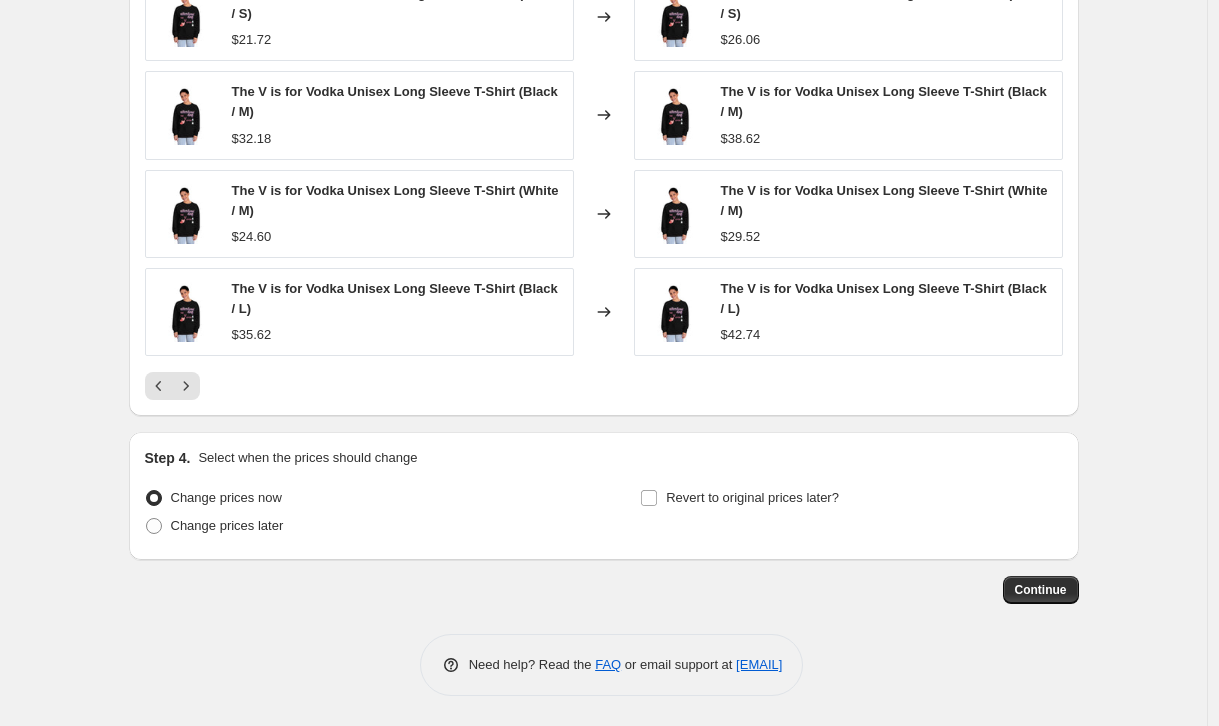 scroll, scrollTop: 1331, scrollLeft: 0, axis: vertical 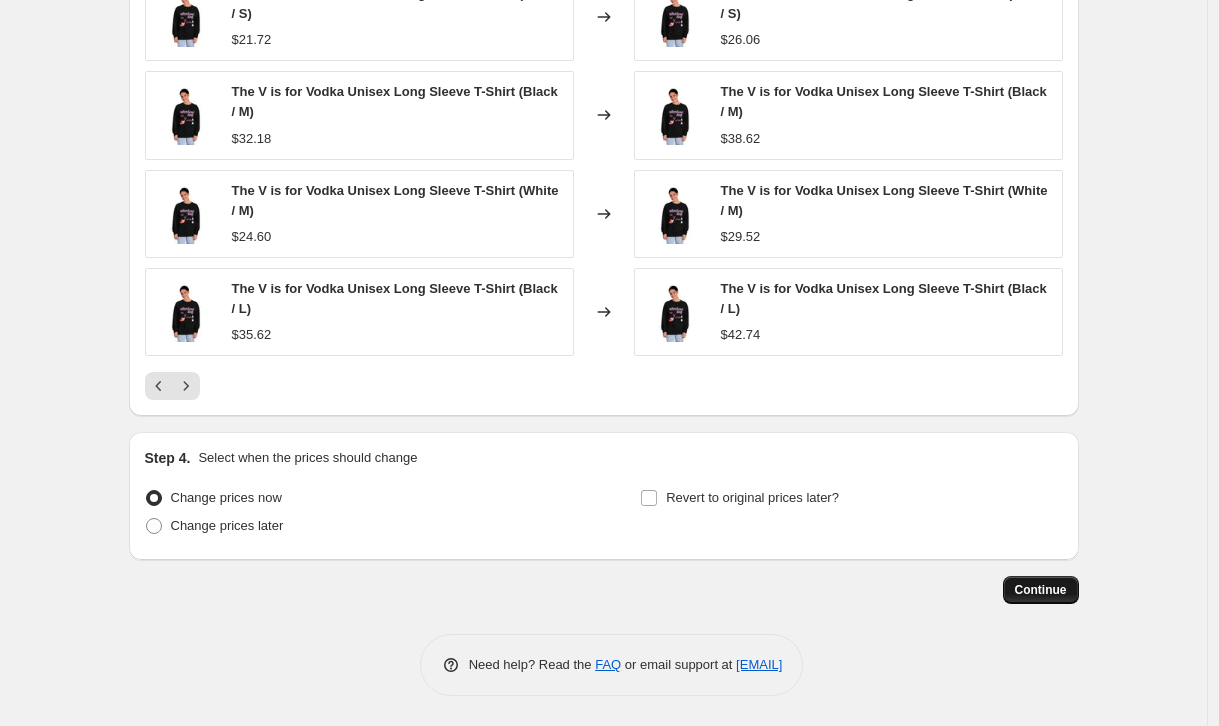 click on "Continue" at bounding box center (1041, 590) 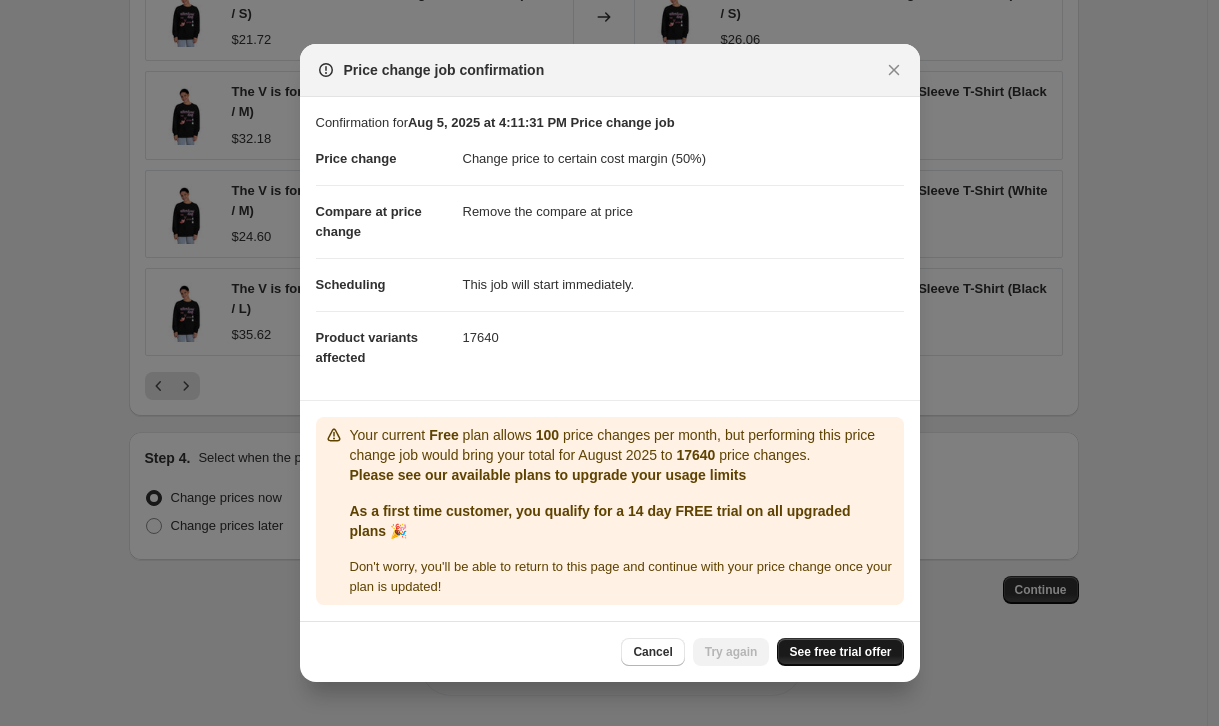 click on "See free trial offer" at bounding box center [840, 652] 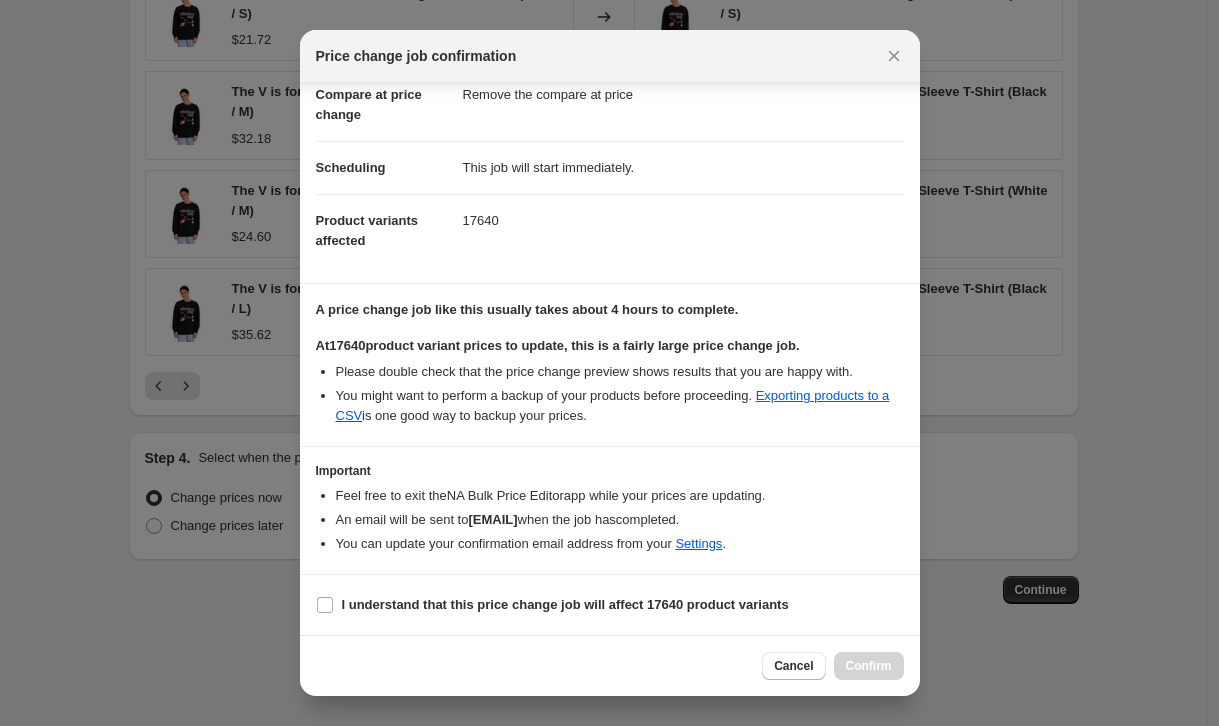 scroll, scrollTop: 123, scrollLeft: 0, axis: vertical 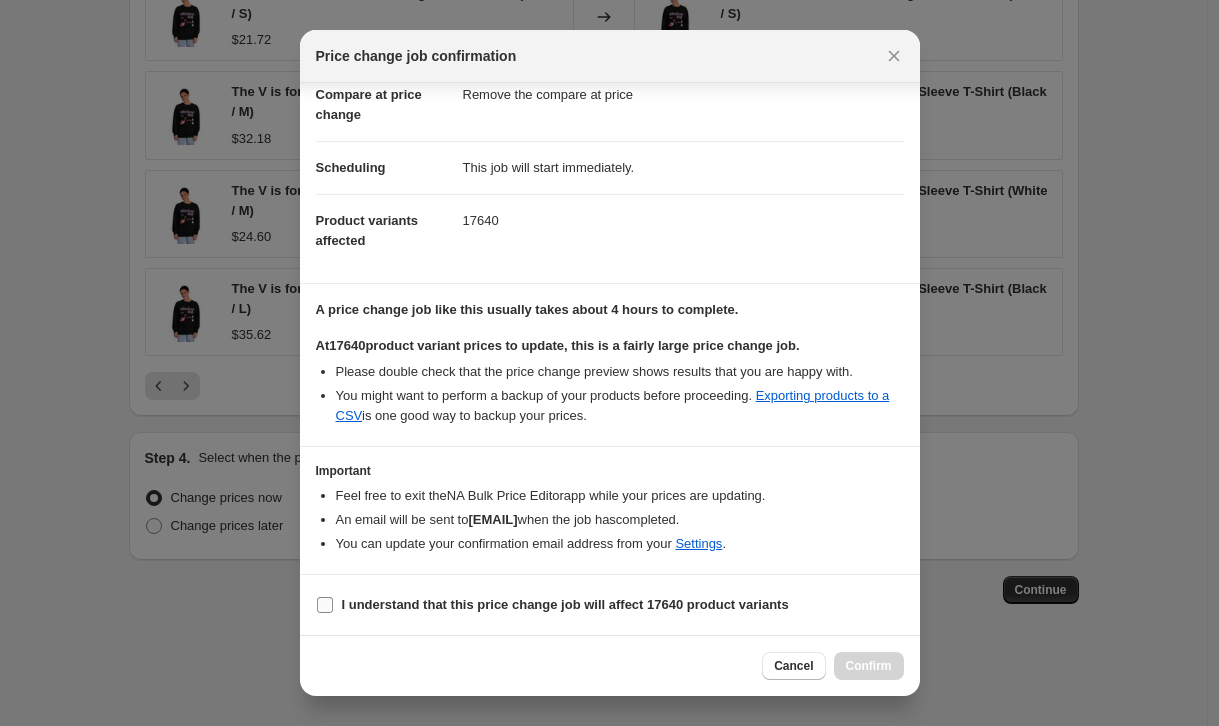 click on "I understand that this price change job will affect 17640 product variants" at bounding box center [325, 605] 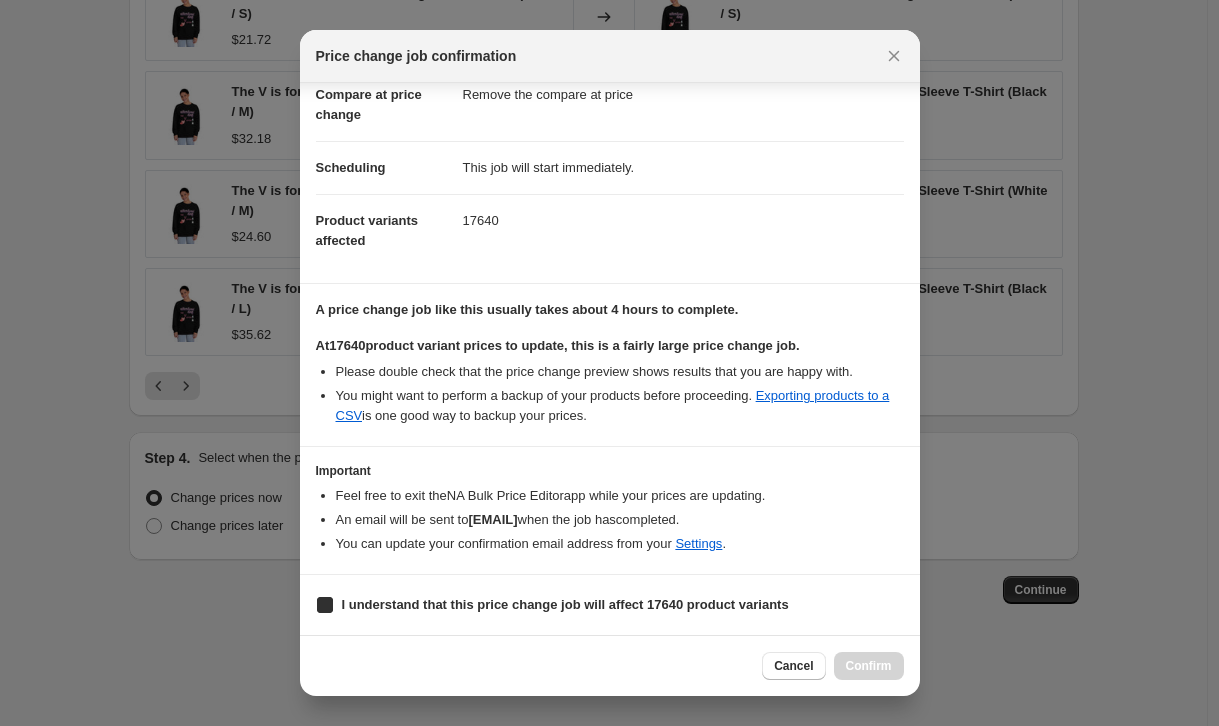 checkbox on "true" 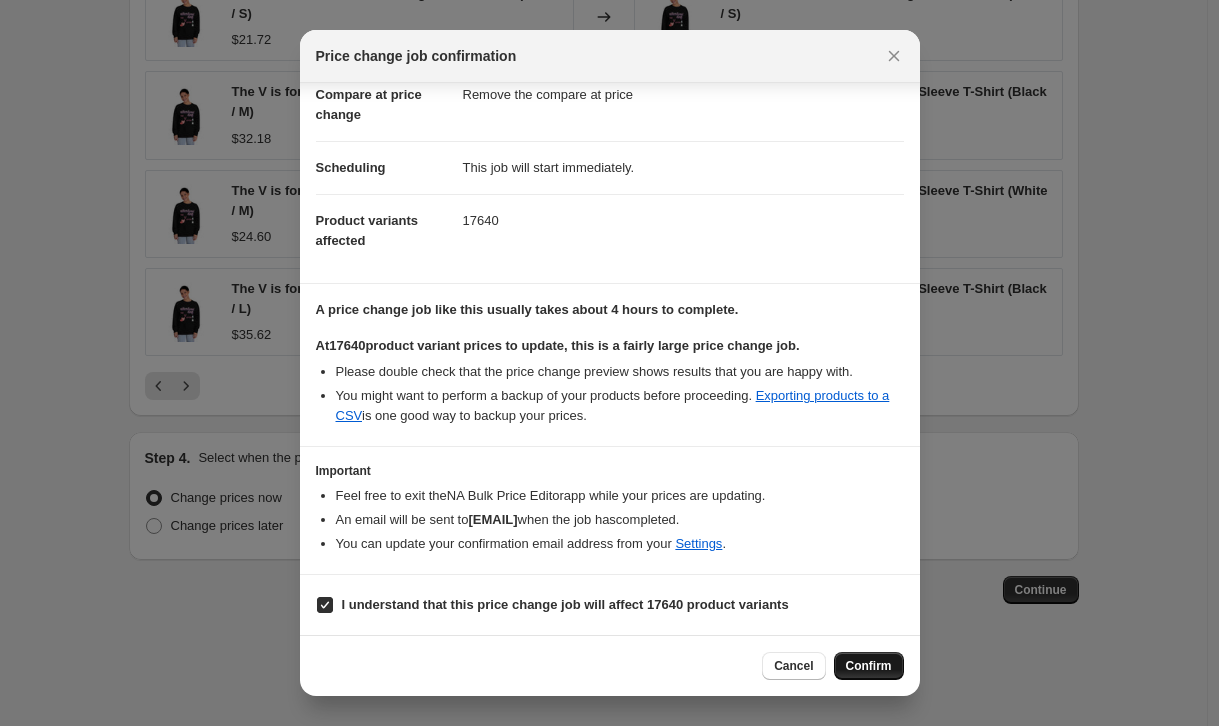 click on "Confirm" at bounding box center [869, 666] 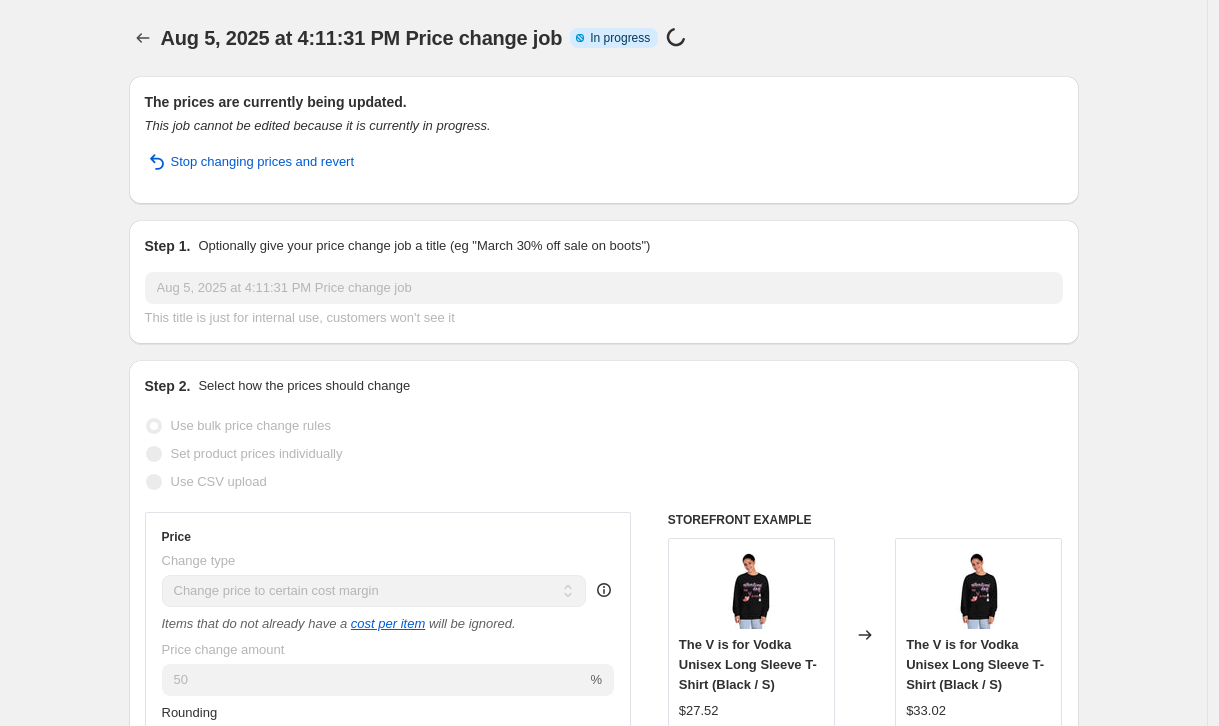 scroll, scrollTop: 0, scrollLeft: 0, axis: both 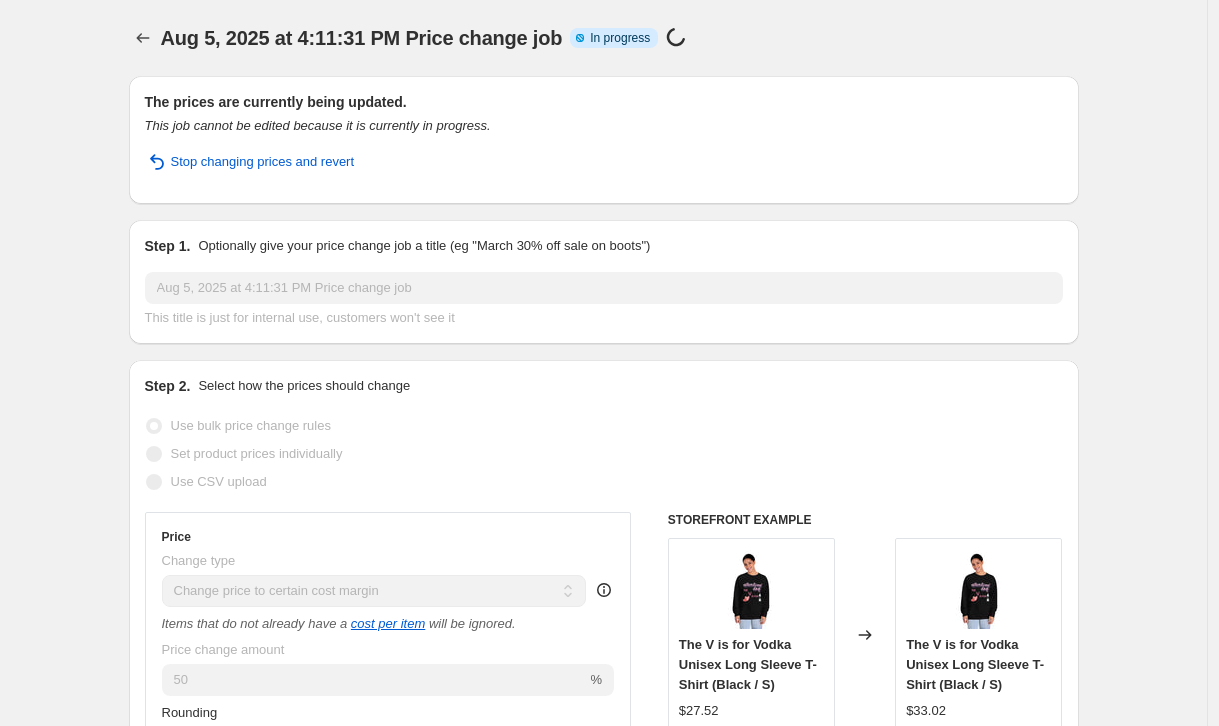 click on "[DATE] at [TIME] Price change job. This page is ready [DATE] at [TIME] Price change job Info Partially complete In progress Price change job in progress... The prices are currently being updated. This job cannot be edited because it is currently in progress. Stop changing prices and revert Step 1. Optionally give your price change job a title (eg "March 30% off sale on boots") [DATE] at [TIME] Price change job This title is just for internal use, customers won't see it Step 2. Select how the prices should change Use bulk price change rules Set product prices individually Use CSV upload Price Change type Change the price to a certain amount Change the price by a certain amount Change the price by a certain percentage Change the price to the current compare at price (price before sale) Change the price by a certain amount relative to the compare at price Change the price by a certain percentage relative to the compare at price Don't change the price Change price to certain cost margin" at bounding box center (603, 1078) 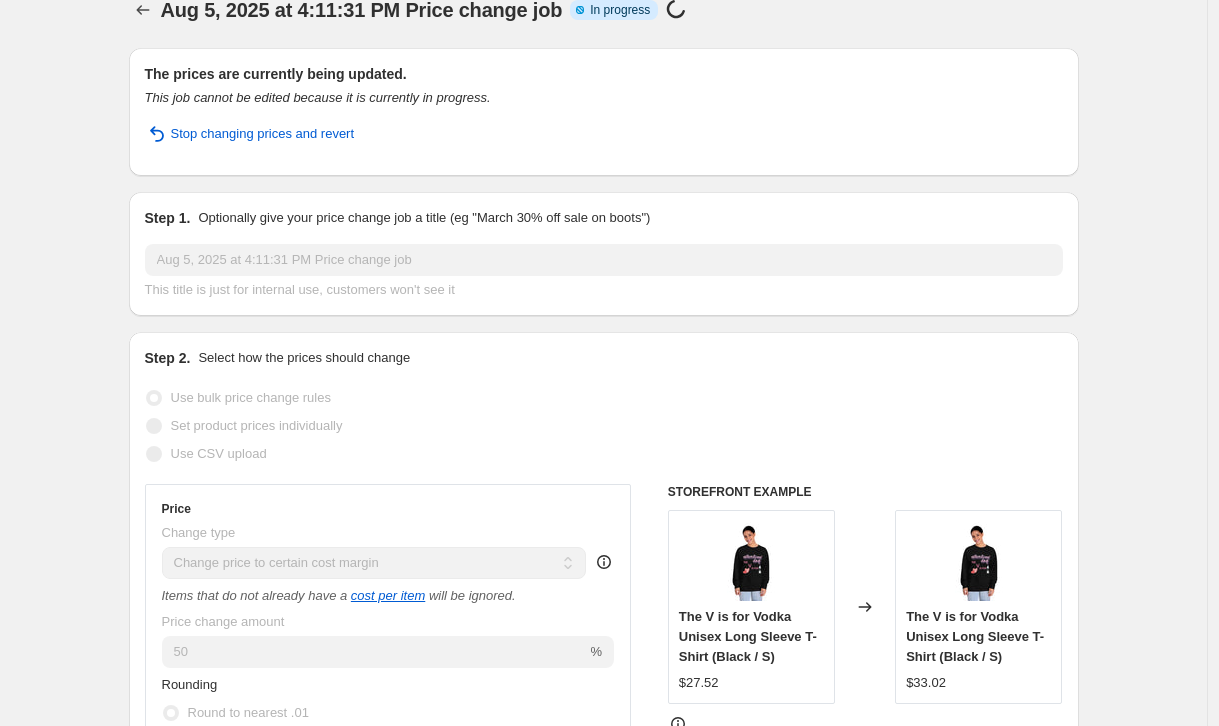 scroll, scrollTop: 25, scrollLeft: 0, axis: vertical 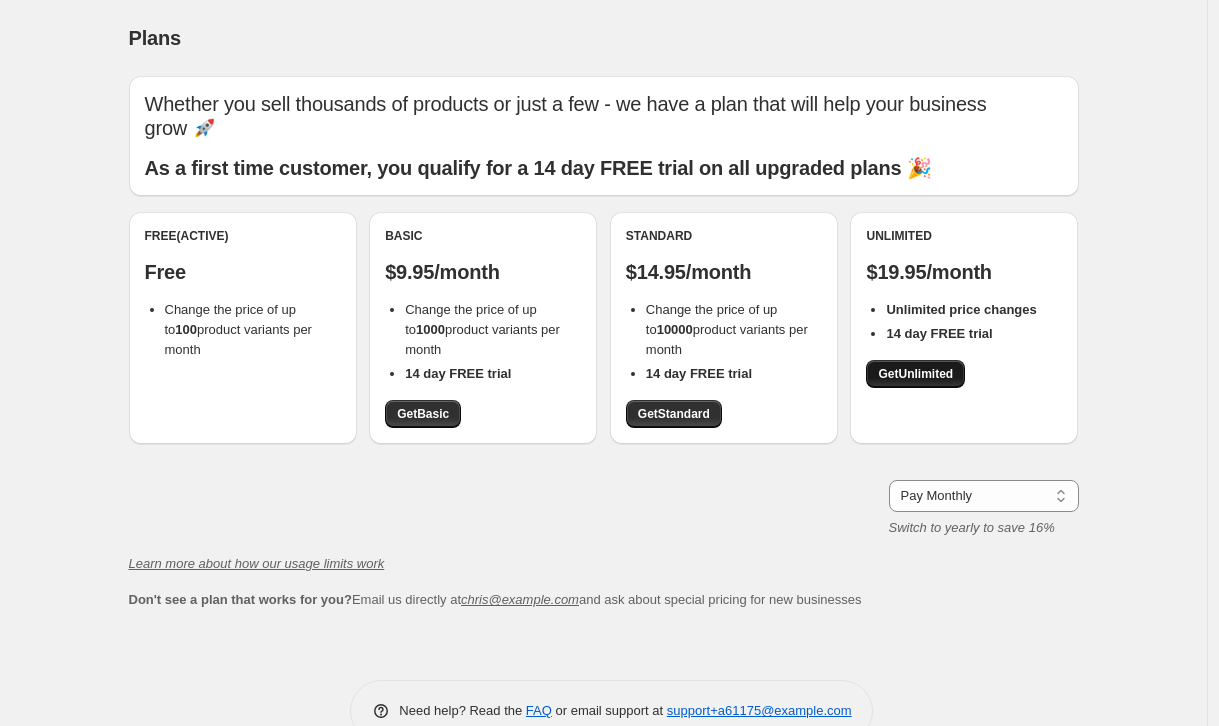 click on "Get  Unlimited" at bounding box center (915, 374) 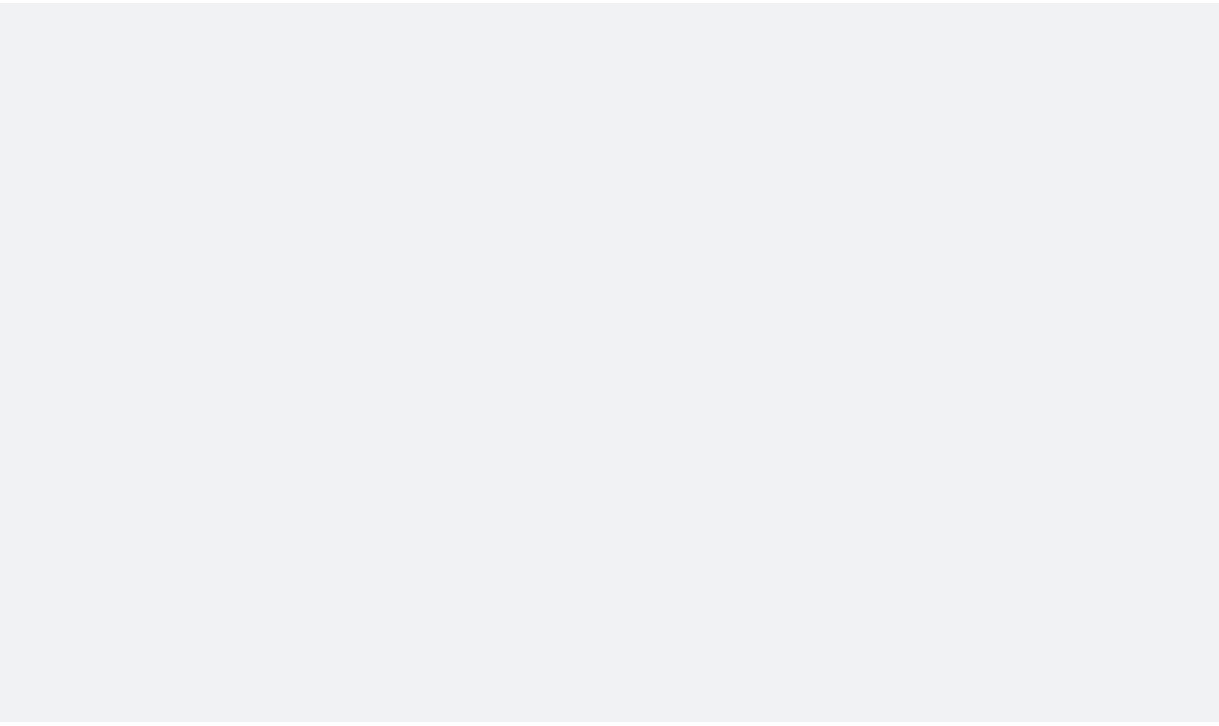 scroll, scrollTop: 0, scrollLeft: 0, axis: both 